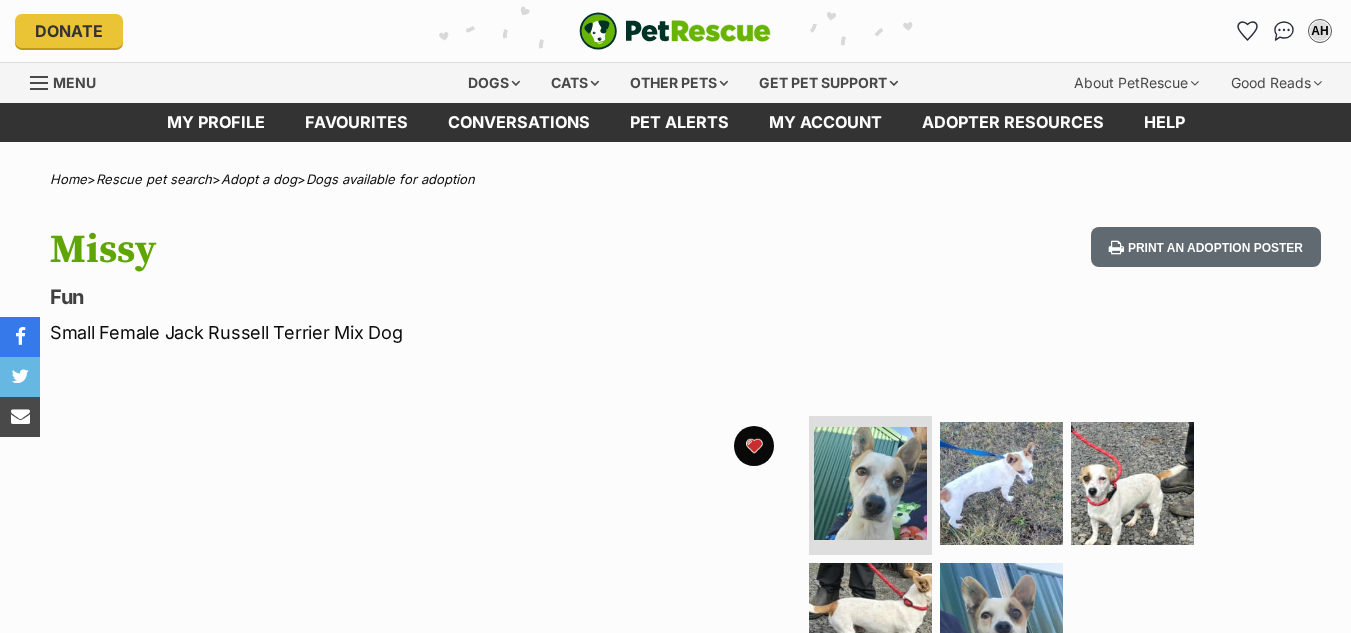 scroll, scrollTop: 0, scrollLeft: 0, axis: both 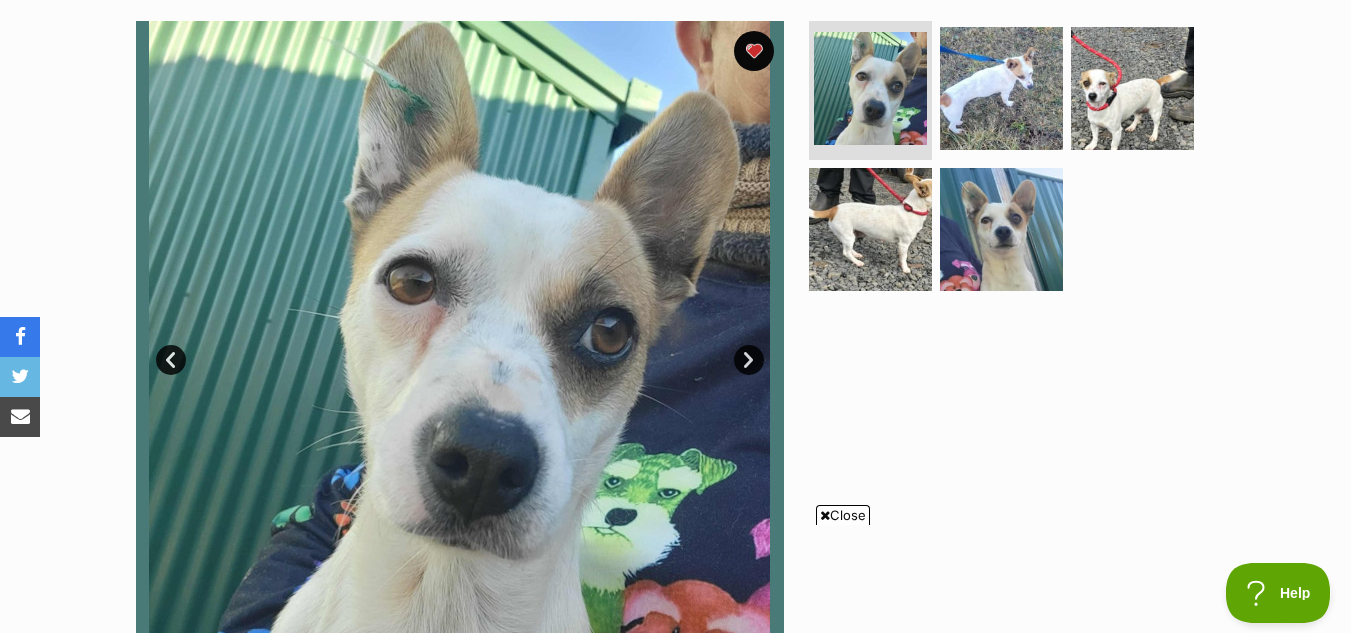 drag, startPoint x: 1354, startPoint y: 65, endPoint x: 1330, endPoint y: 130, distance: 69.289246 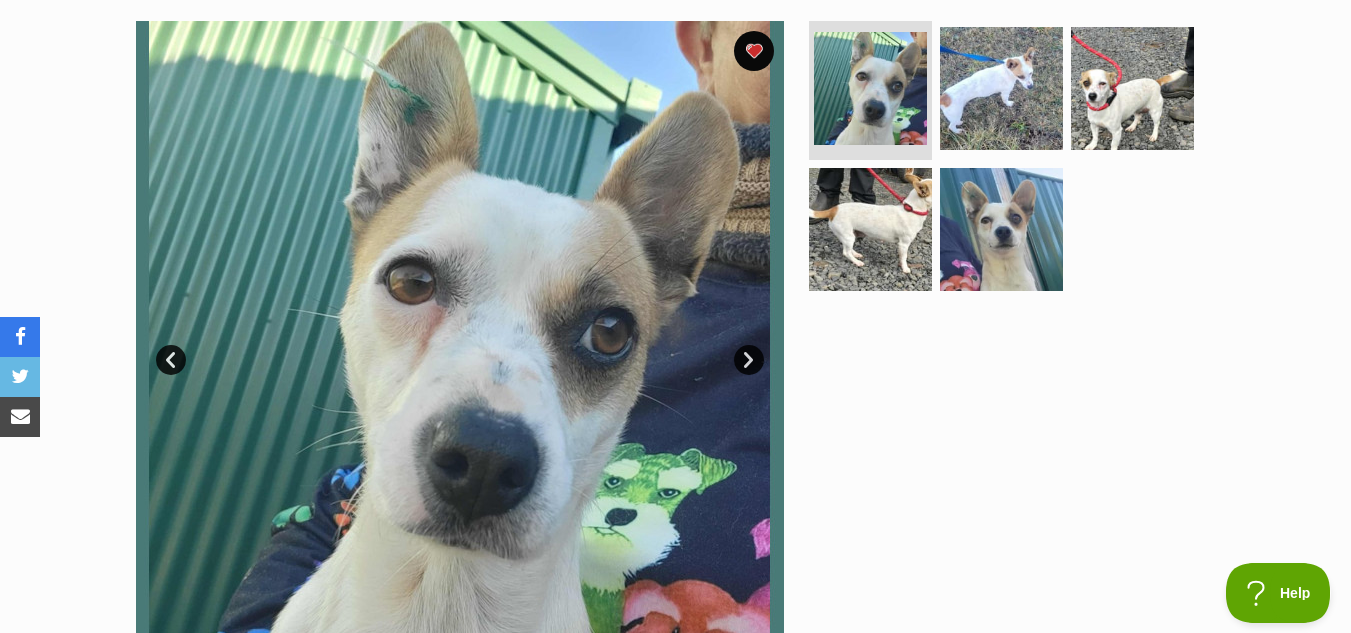 click on "Next" at bounding box center [749, 360] 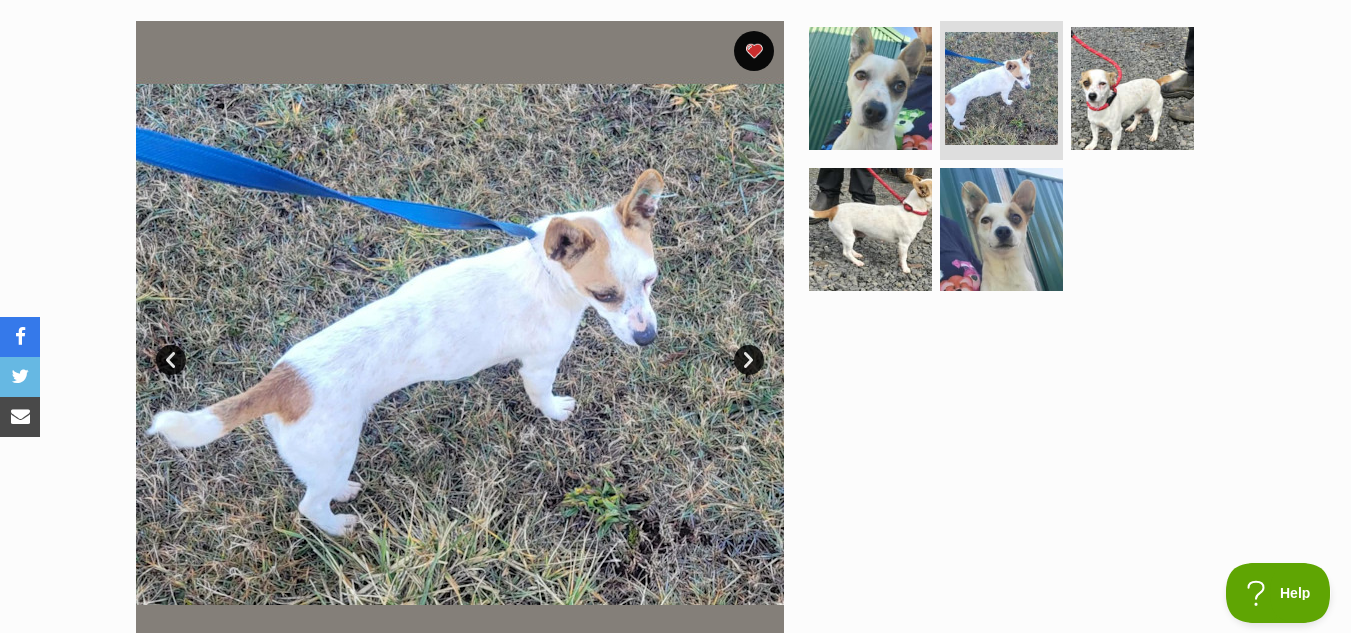 click on "Next" at bounding box center (749, 360) 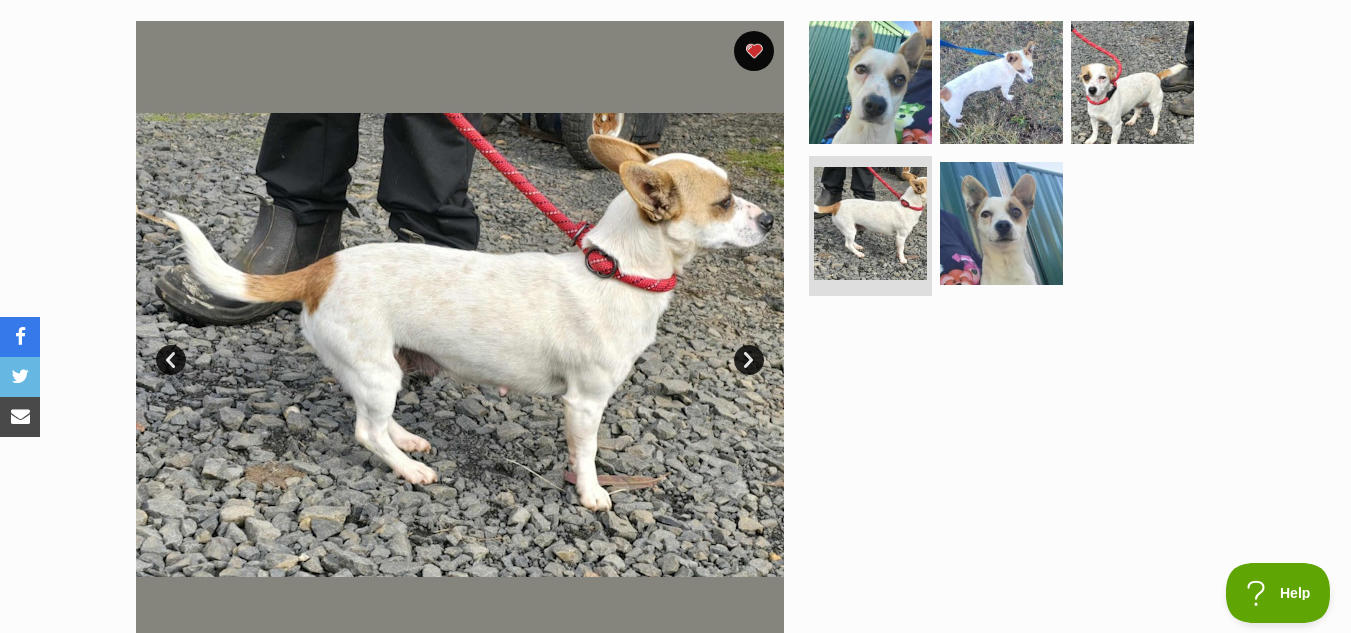 click on "Prev" at bounding box center (171, 360) 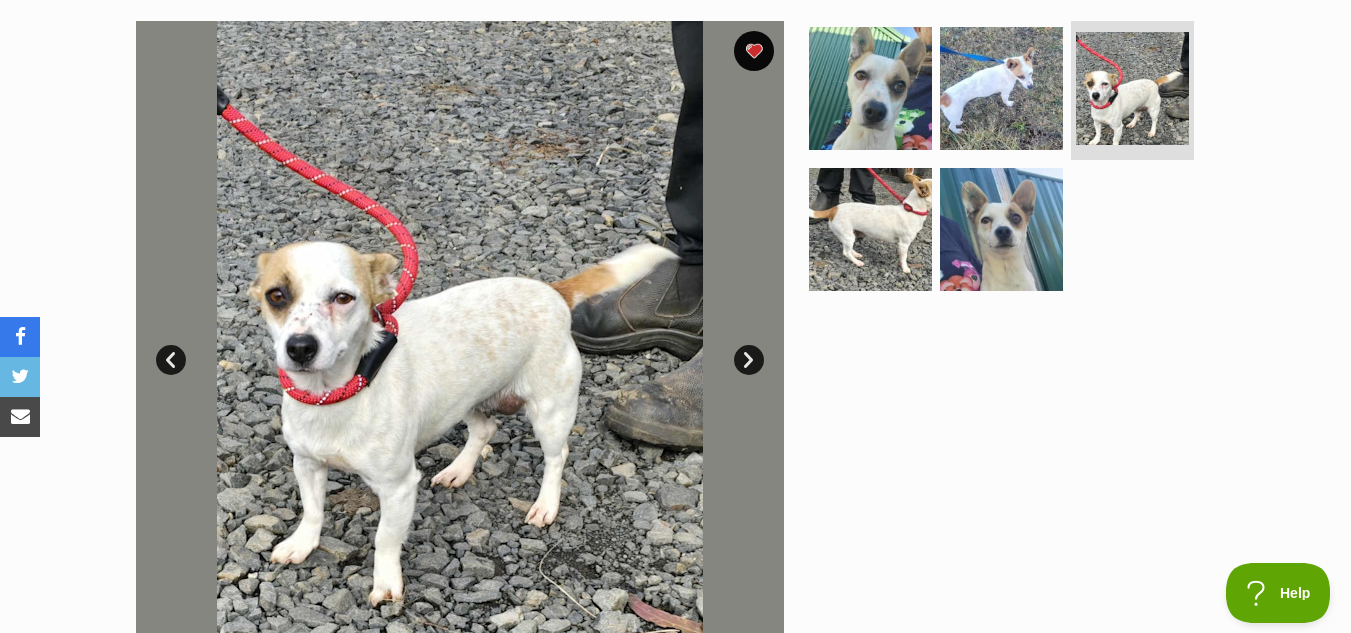 click on "Next" at bounding box center [749, 360] 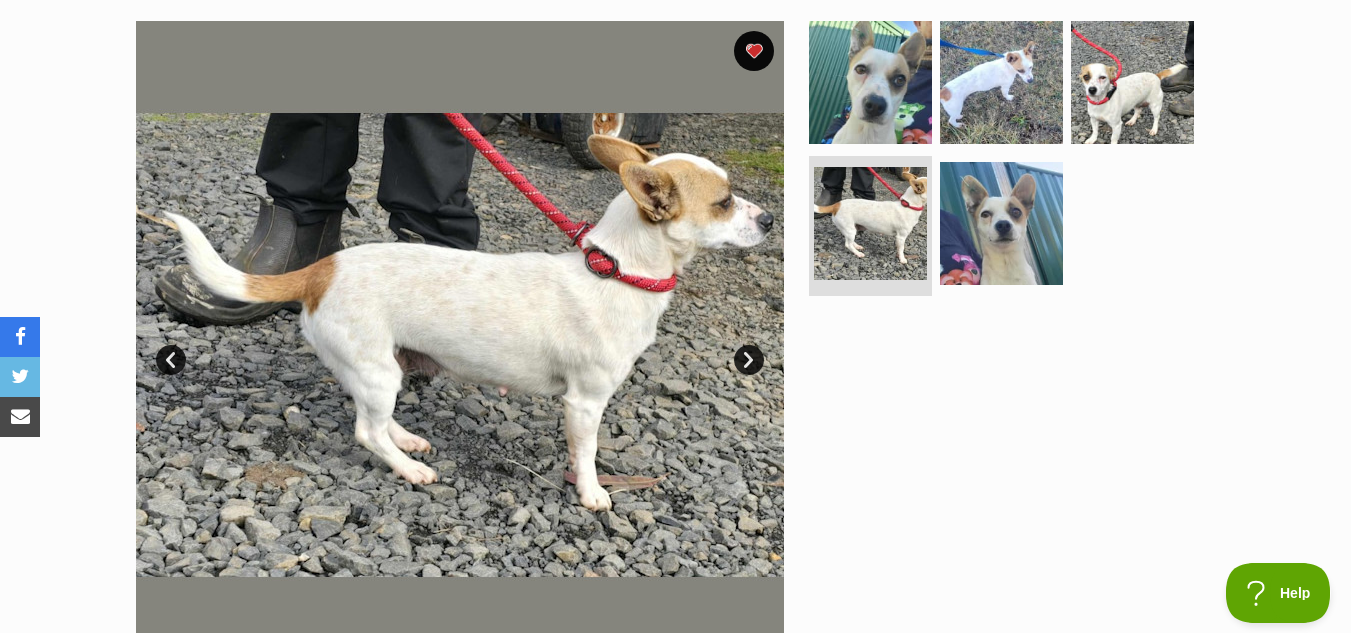 click on "Next" at bounding box center [749, 360] 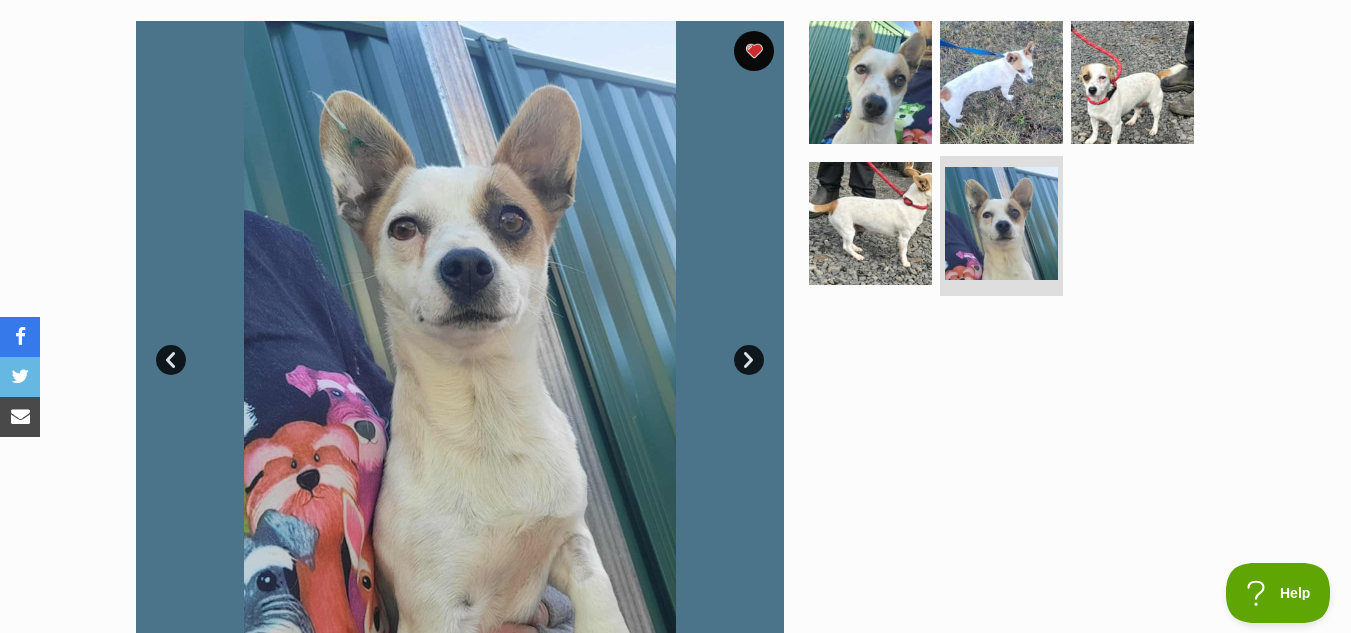 click on "Next" at bounding box center (749, 360) 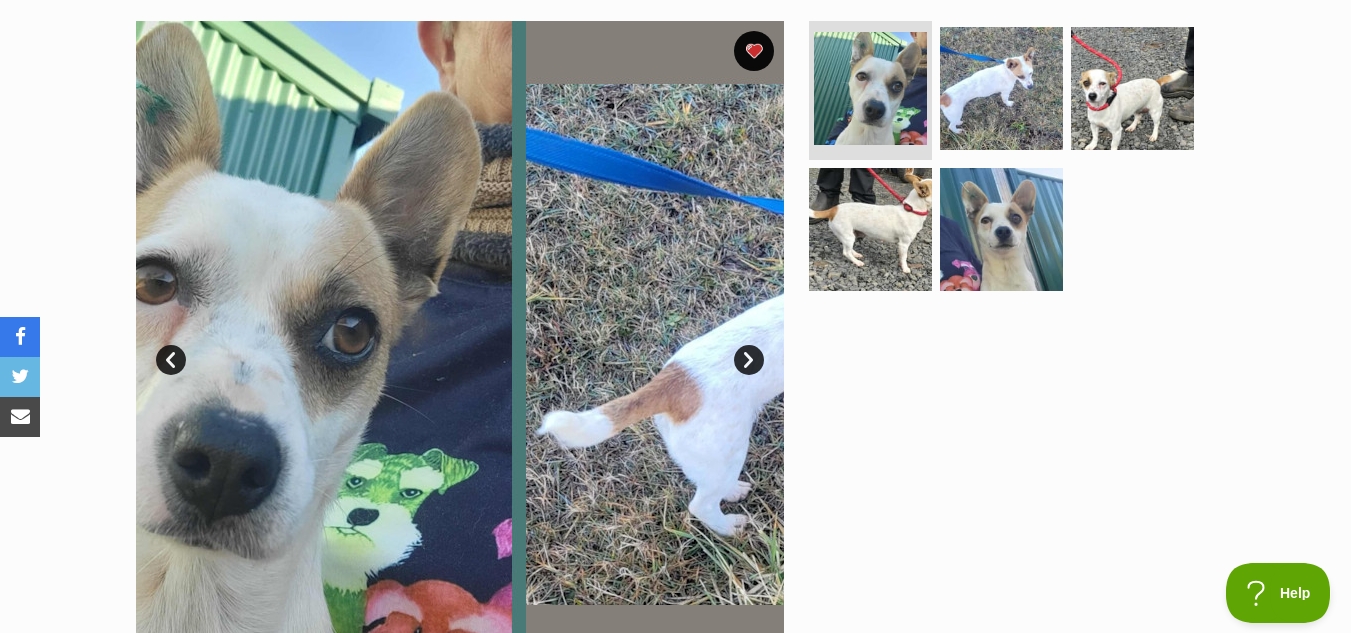 click on "Next" at bounding box center [749, 360] 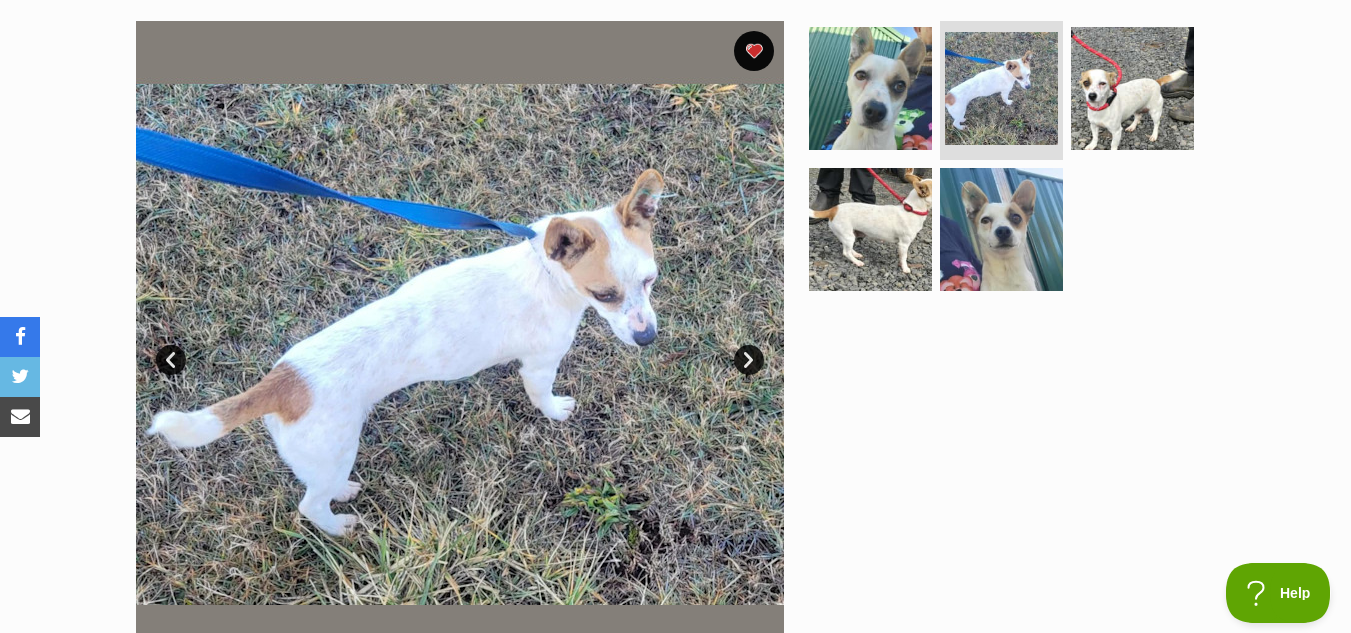 click on "Prev" at bounding box center [171, 360] 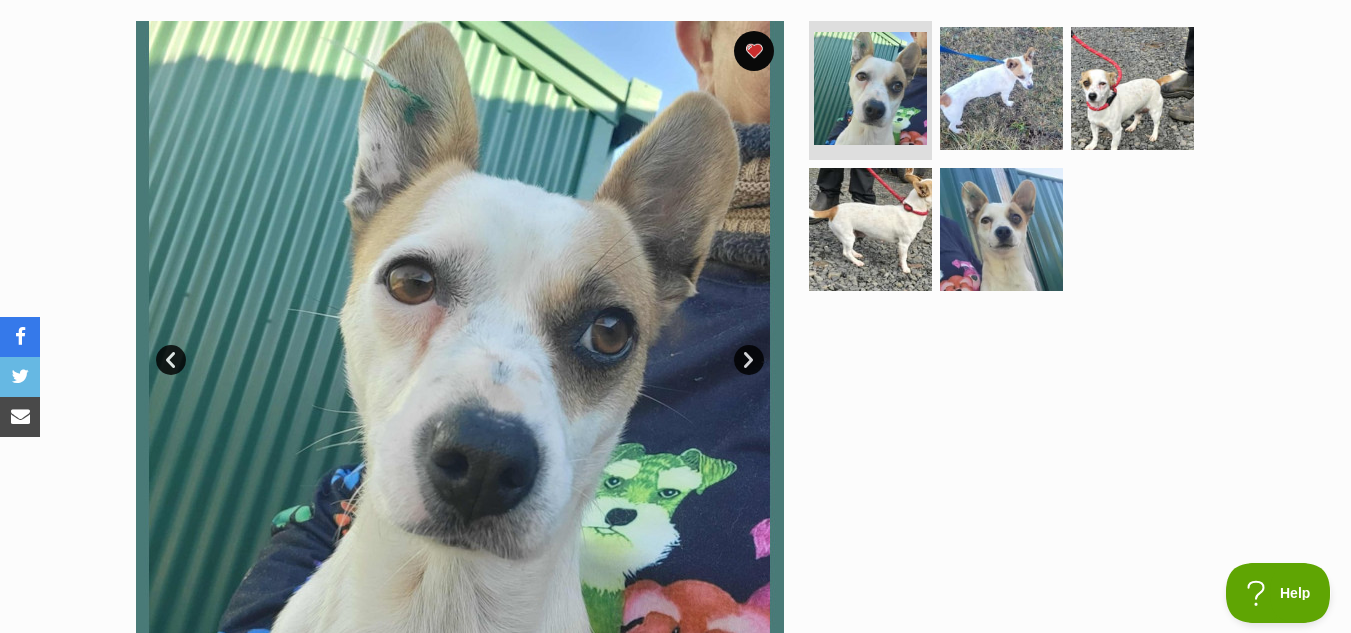 scroll, scrollTop: 0, scrollLeft: 0, axis: both 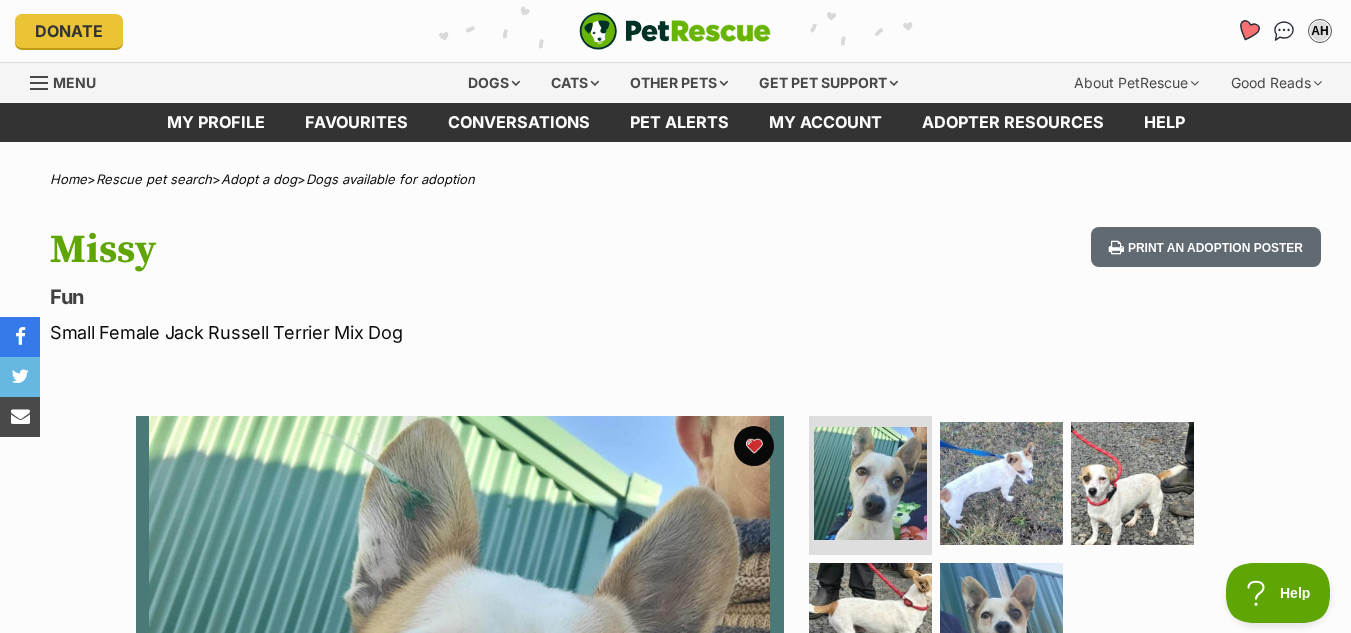 click at bounding box center (1247, 30) 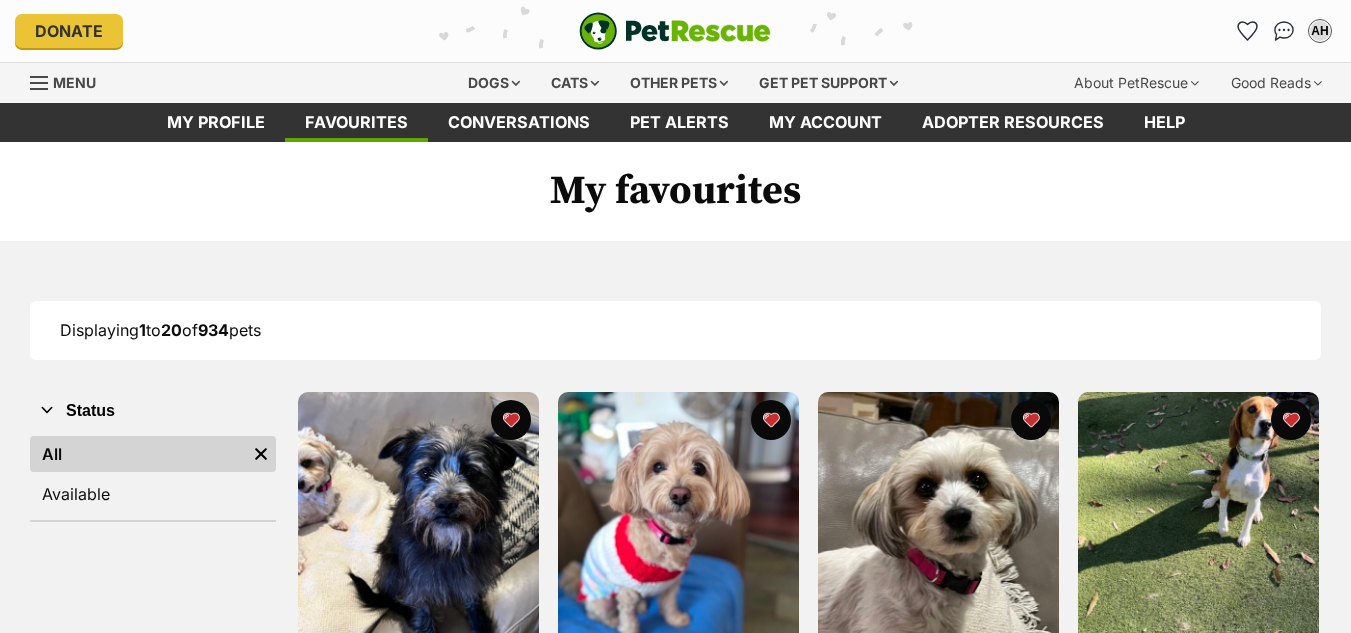 scroll, scrollTop: 0, scrollLeft: 0, axis: both 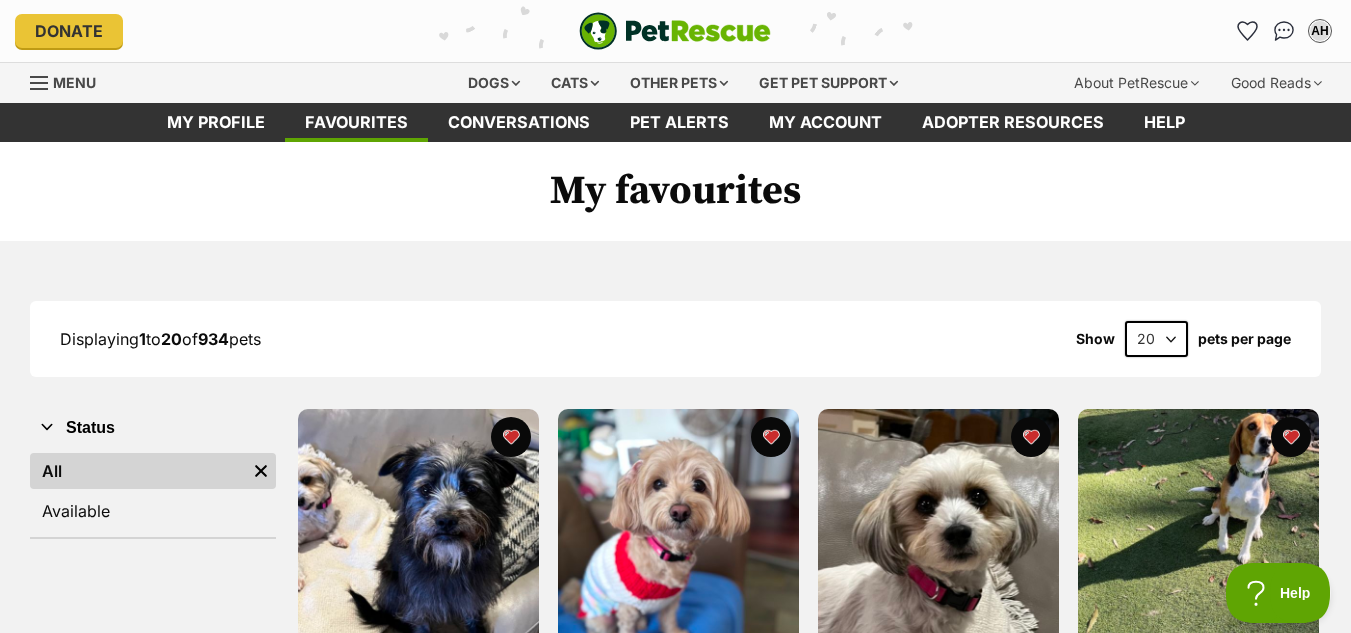 drag, startPoint x: 1357, startPoint y: 67, endPoint x: 1250, endPoint y: 51, distance: 108.18965 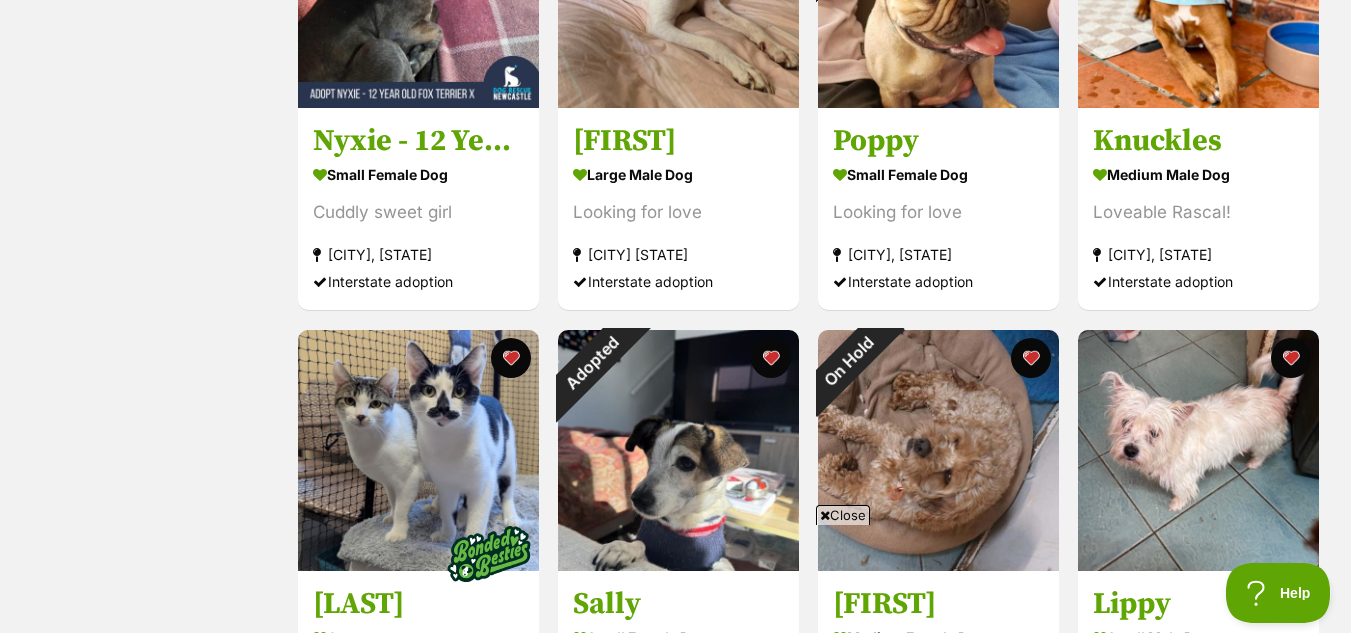 scroll, scrollTop: 2014, scrollLeft: 0, axis: vertical 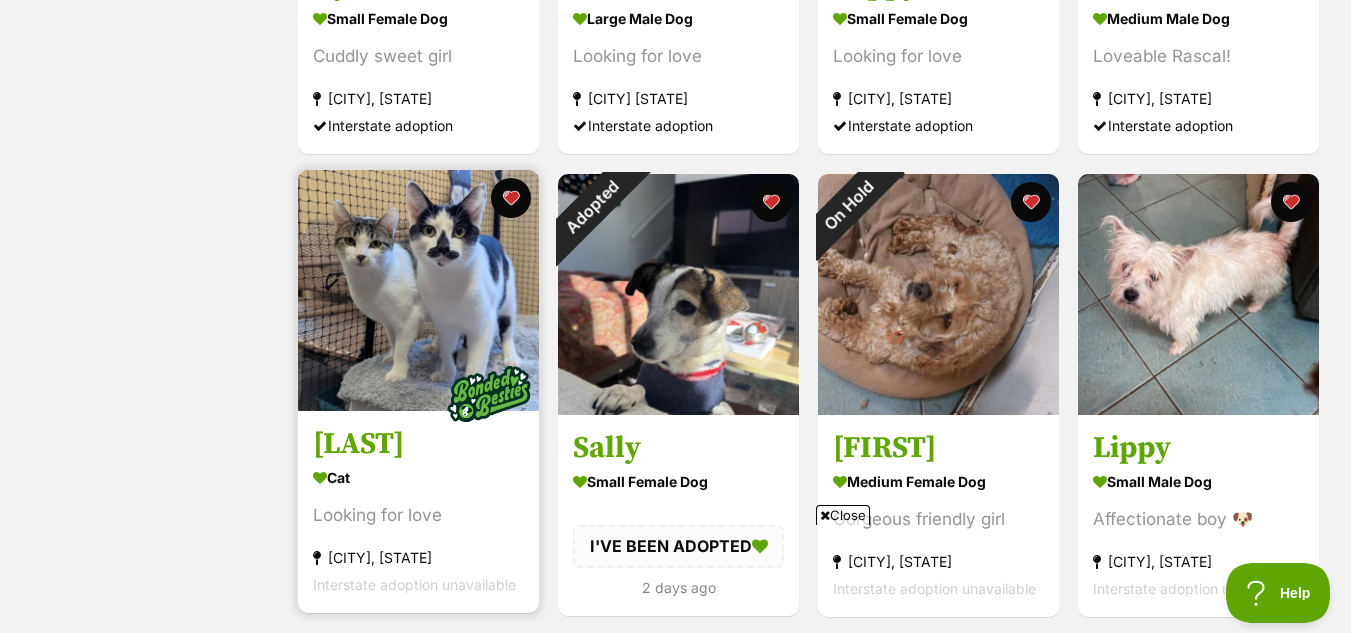 click at bounding box center [418, 290] 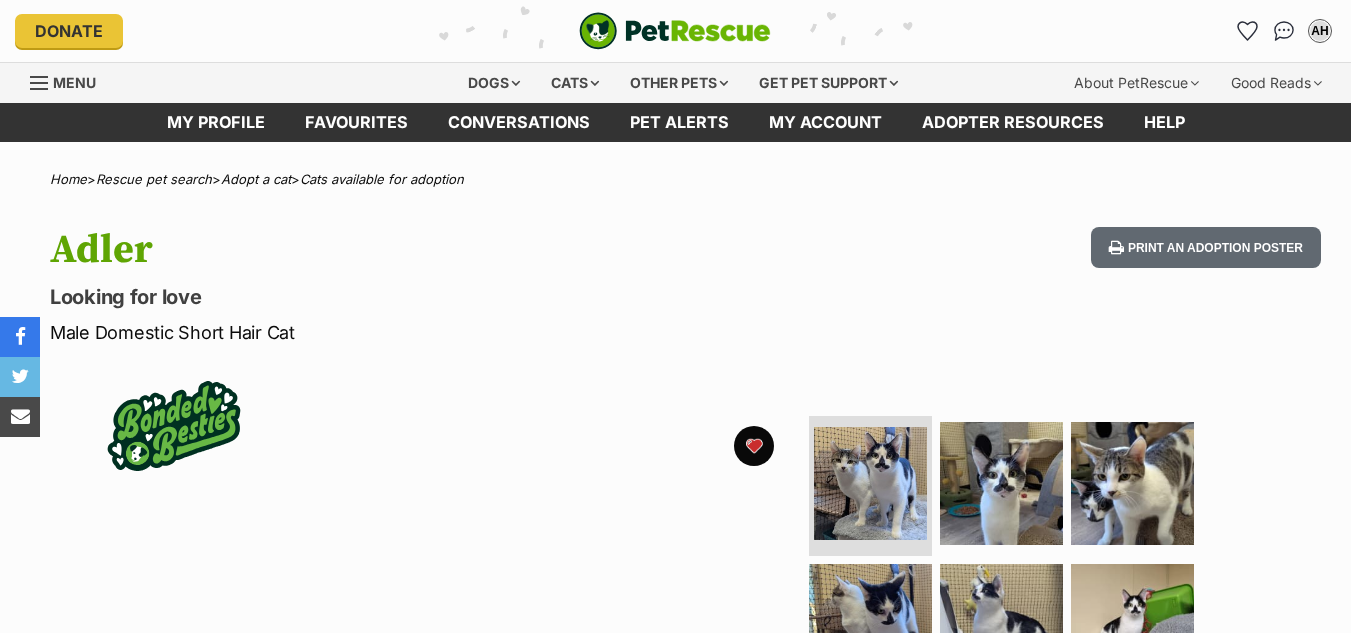 scroll, scrollTop: 0, scrollLeft: 0, axis: both 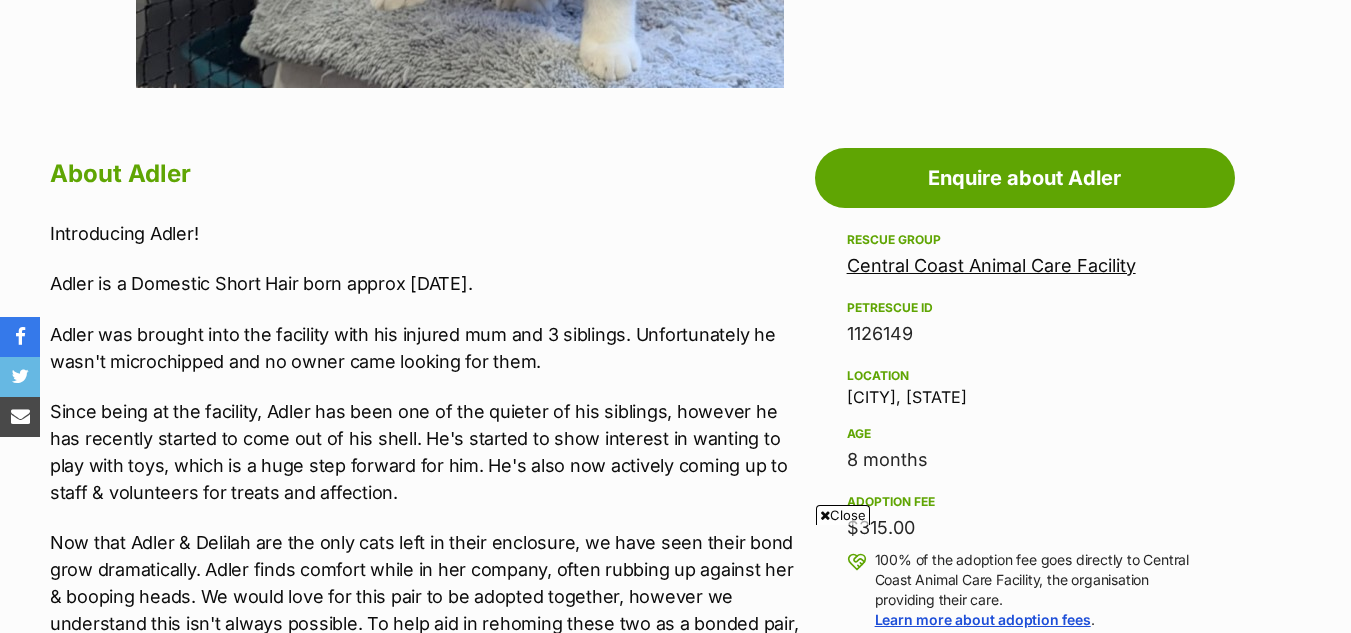 drag, startPoint x: 1358, startPoint y: 35, endPoint x: 1365, endPoint y: 172, distance: 137.17871 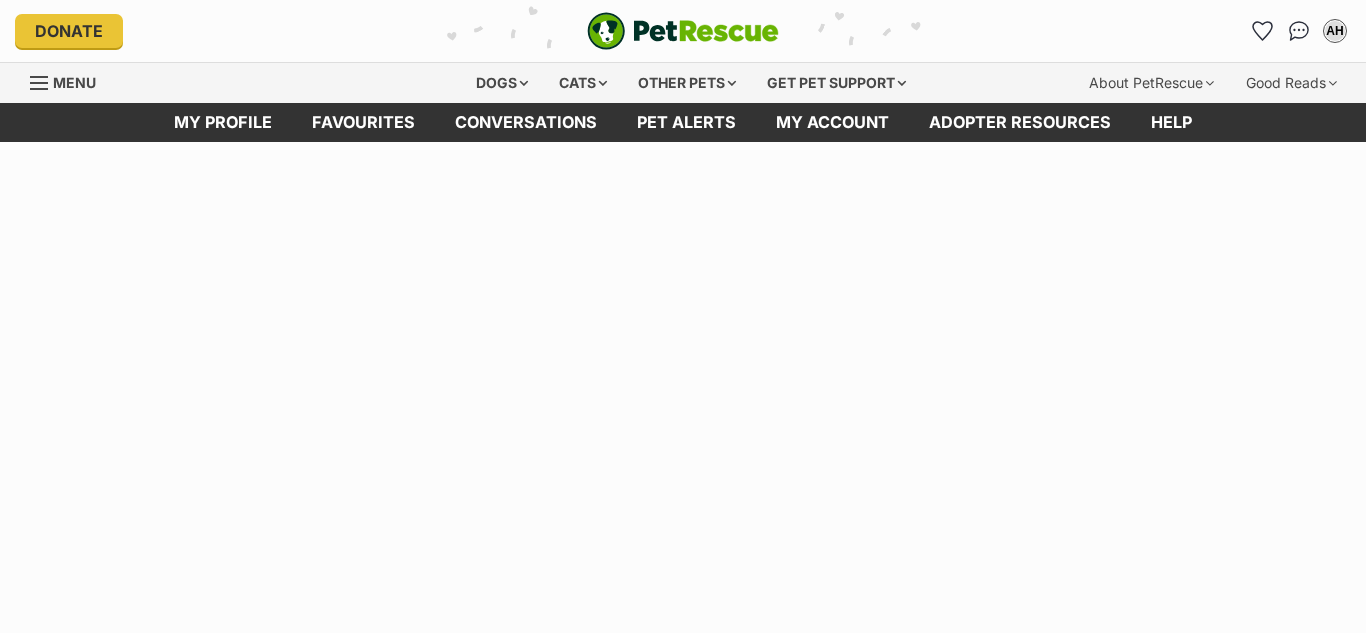 scroll, scrollTop: 0, scrollLeft: 0, axis: both 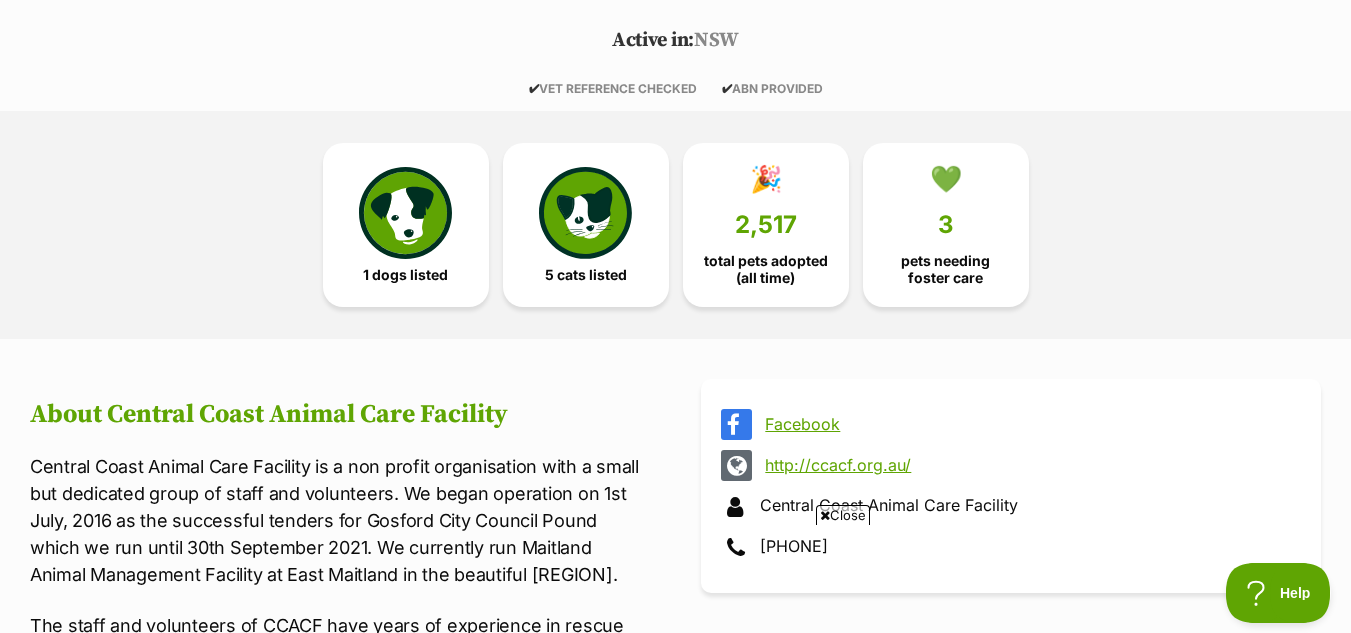 drag, startPoint x: 1357, startPoint y: 83, endPoint x: 1286, endPoint y: 145, distance: 94.26028 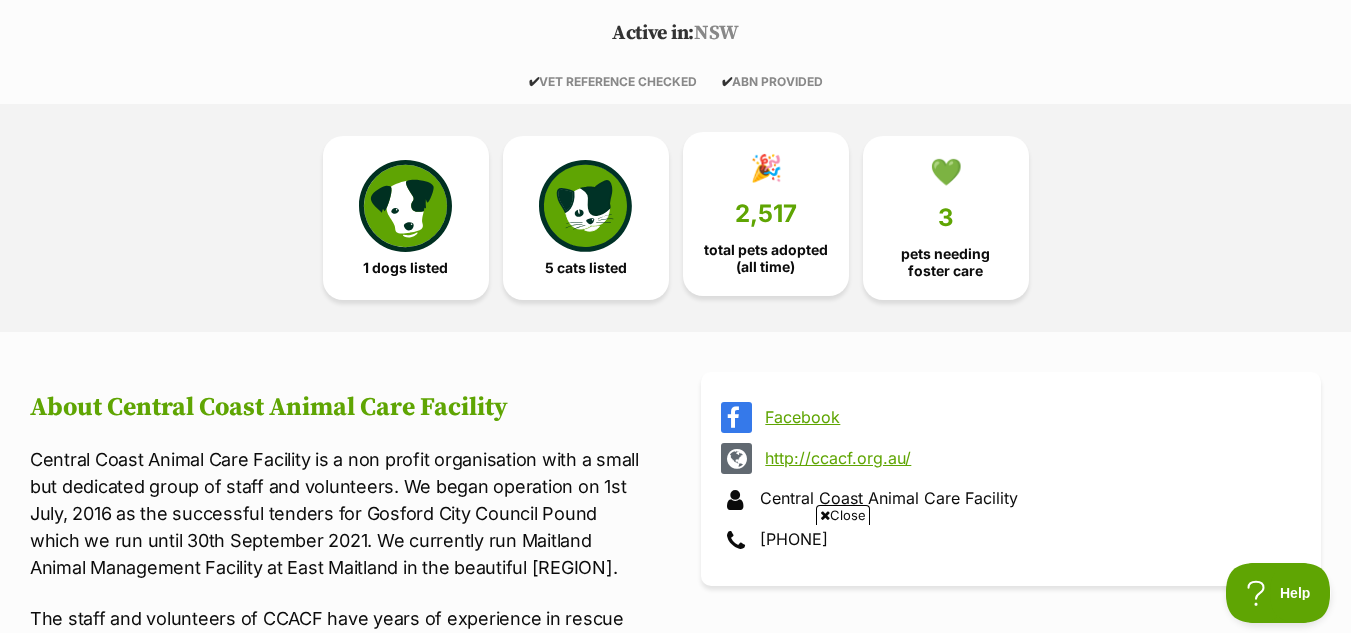 click on "2,517" at bounding box center [766, 214] 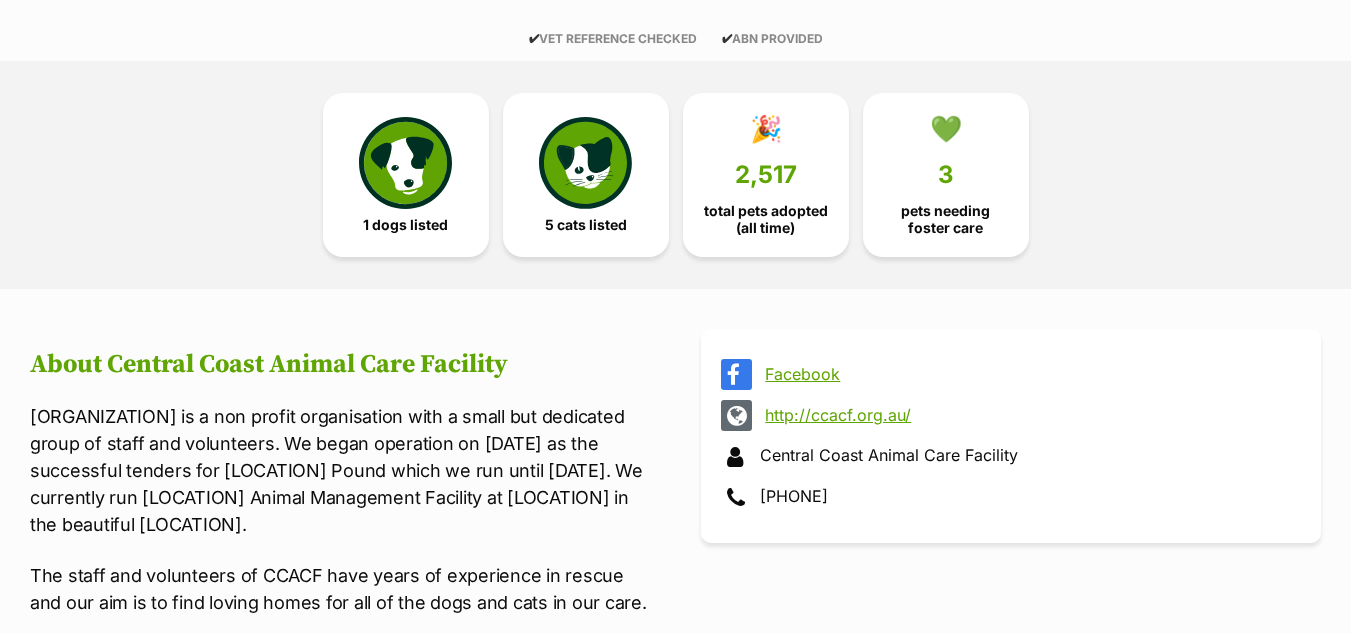 scroll, scrollTop: 478, scrollLeft: 0, axis: vertical 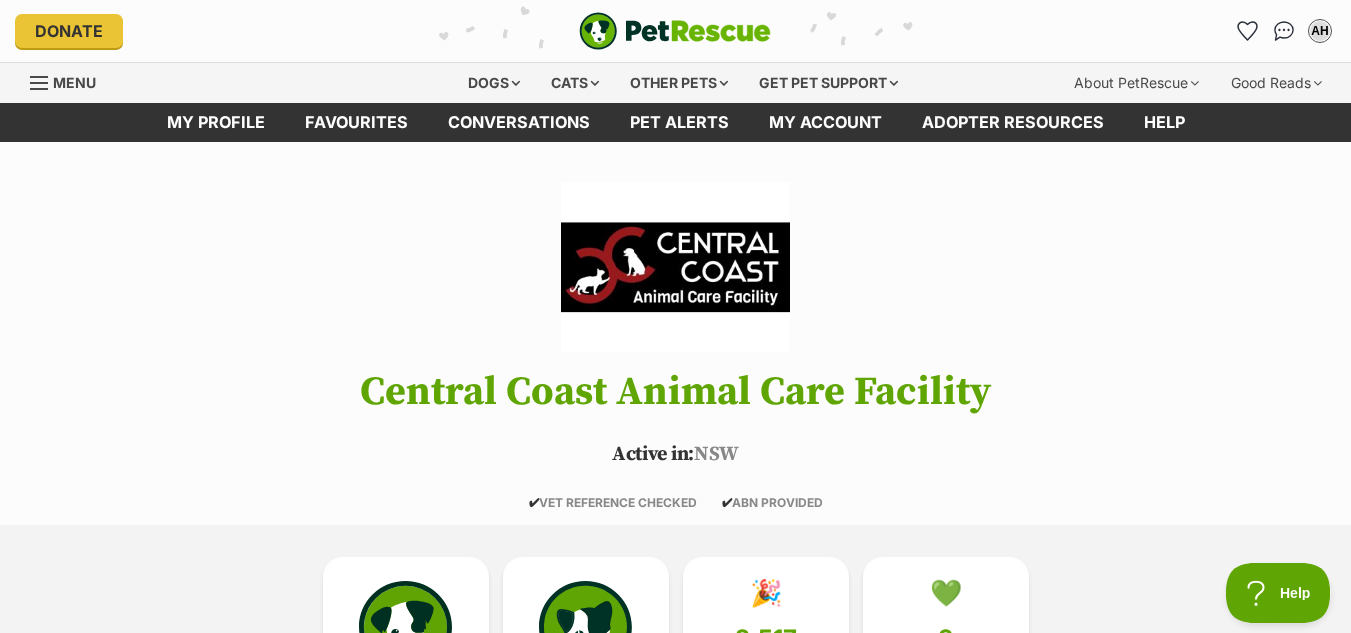 click on "Skip to main content
Log in to favourite this pet
Log in
Or sign up
Search PetRescue
Search for a pet, rescue group or article
Please select PetRescue ID
Pet name
Group
Article
Go
E.g. enter a pet's id into the search.
E.g. enter a pet's name into the search.
E.g. enter a rescue groups's name.
E.g. enter in a keyword to find an article.
Please let us know who you'd like to donate to
I’d like to make a donation to support PetRescue's work
I’d like to make a donation to [ORGANIZATION]
Log in to set up alerts
Log in
Or sign up
Close Sidebar
Welcome, [FIRST] [LAST]!
Log out
Find pets to foster or adopt
Browse for dogs and puppies
Browse for cats and kittens
Browse for other pets
Search the website
Pets needing foster care" at bounding box center (675, 4422) 